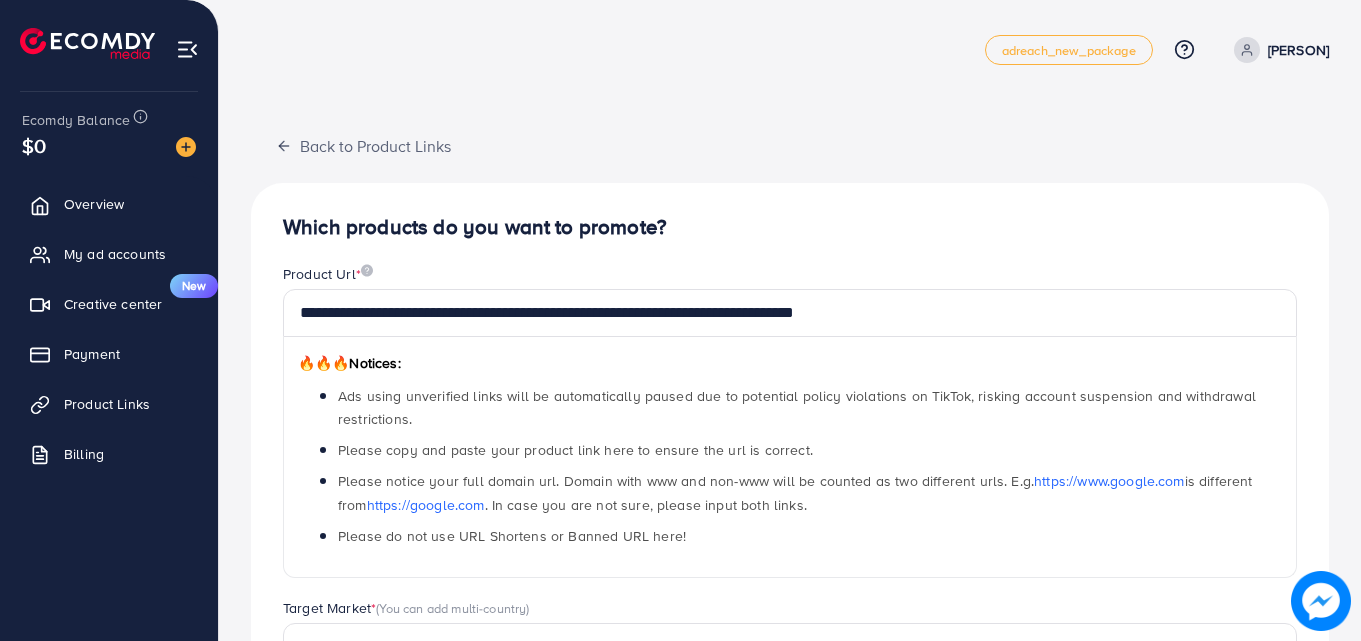 scroll, scrollTop: 484, scrollLeft: 0, axis: vertical 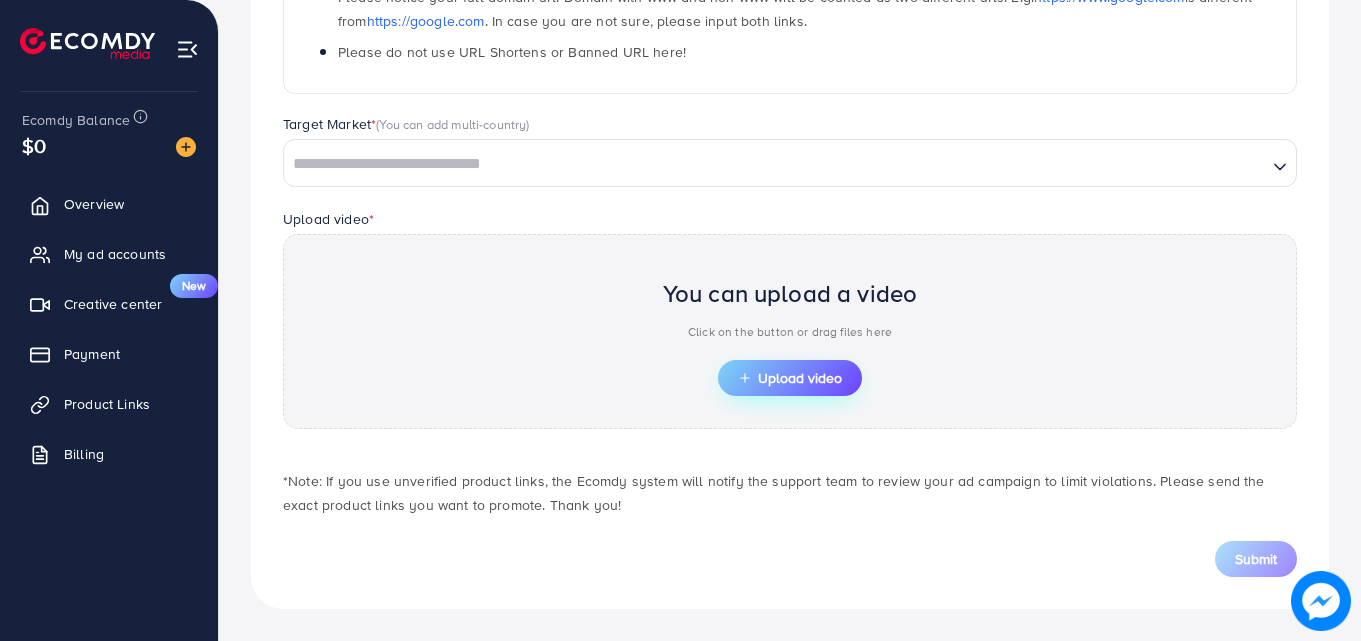 click on "Upload video" at bounding box center [790, 378] 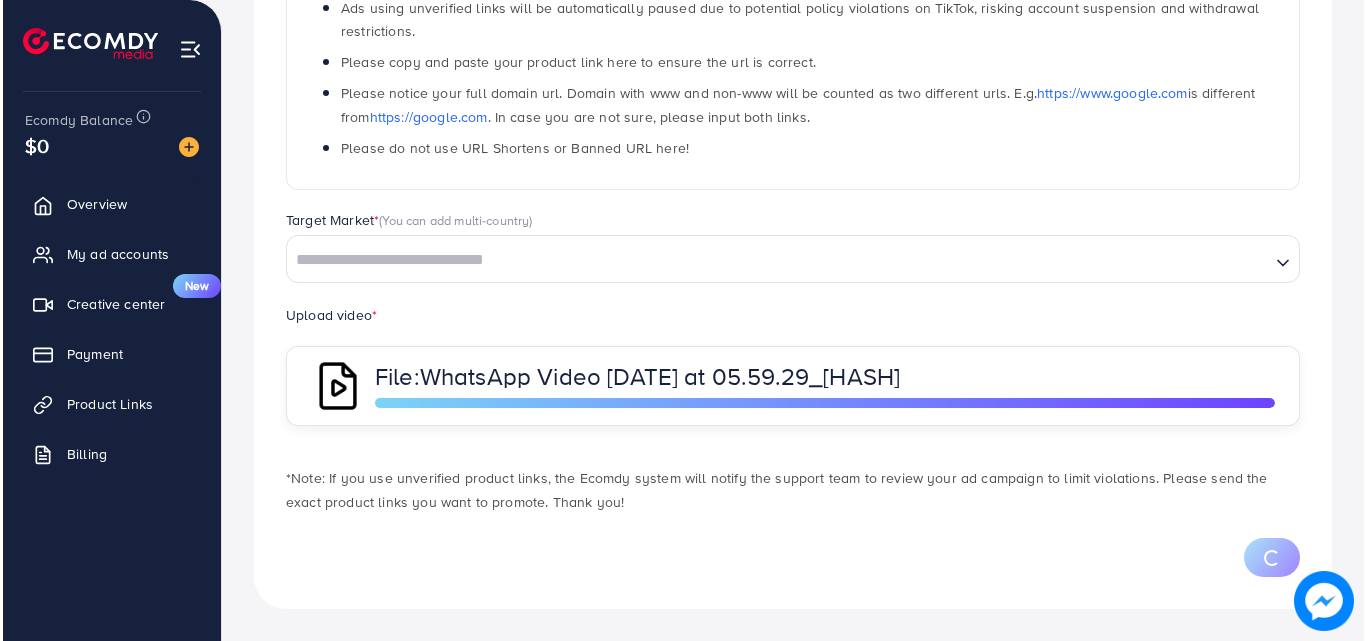 scroll, scrollTop: 484, scrollLeft: 0, axis: vertical 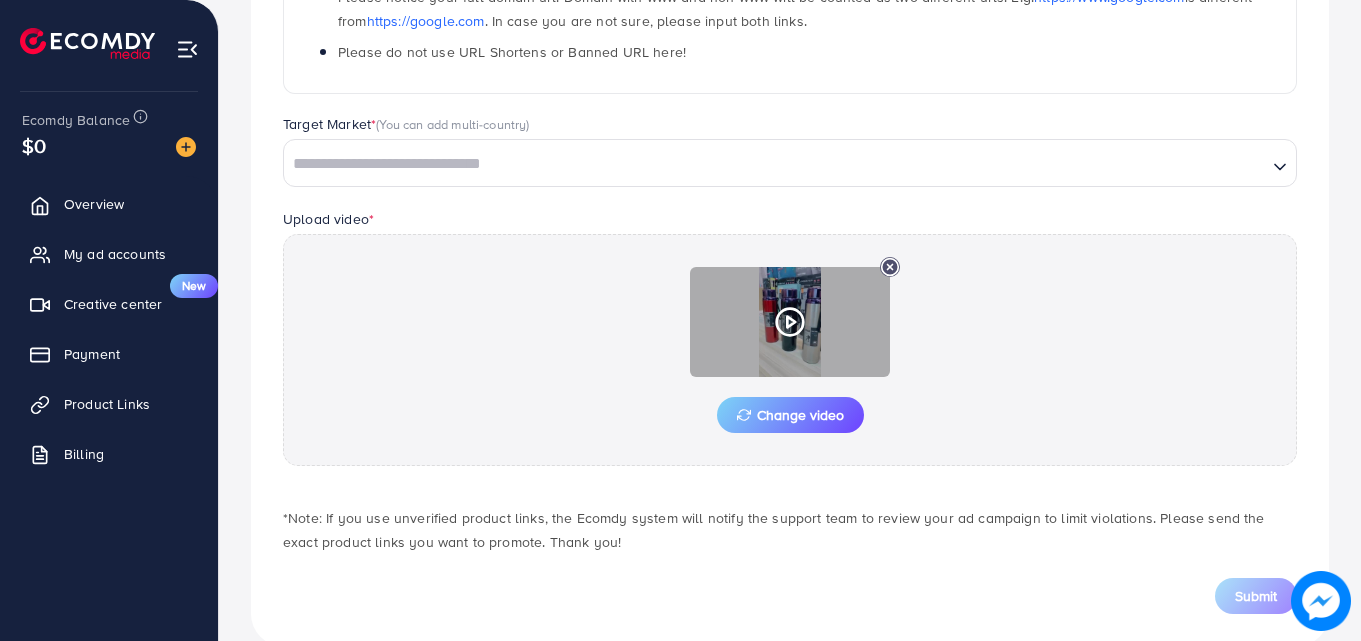 click at bounding box center (790, 322) 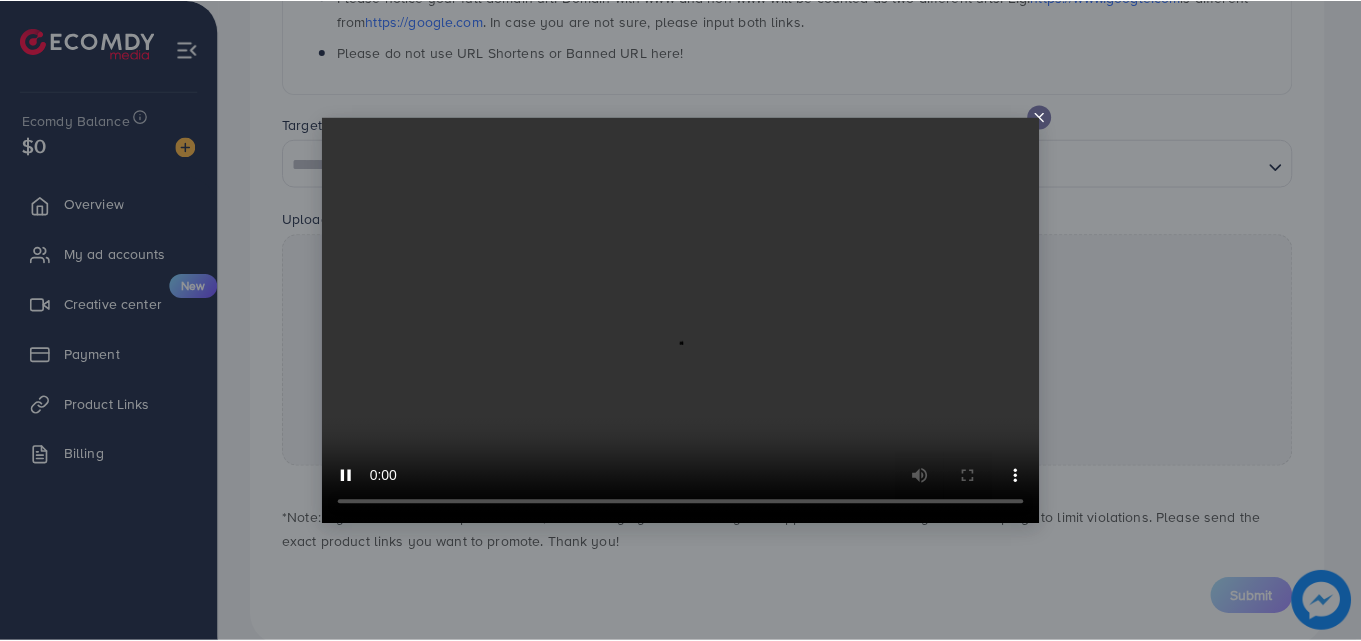 scroll, scrollTop: 0, scrollLeft: 0, axis: both 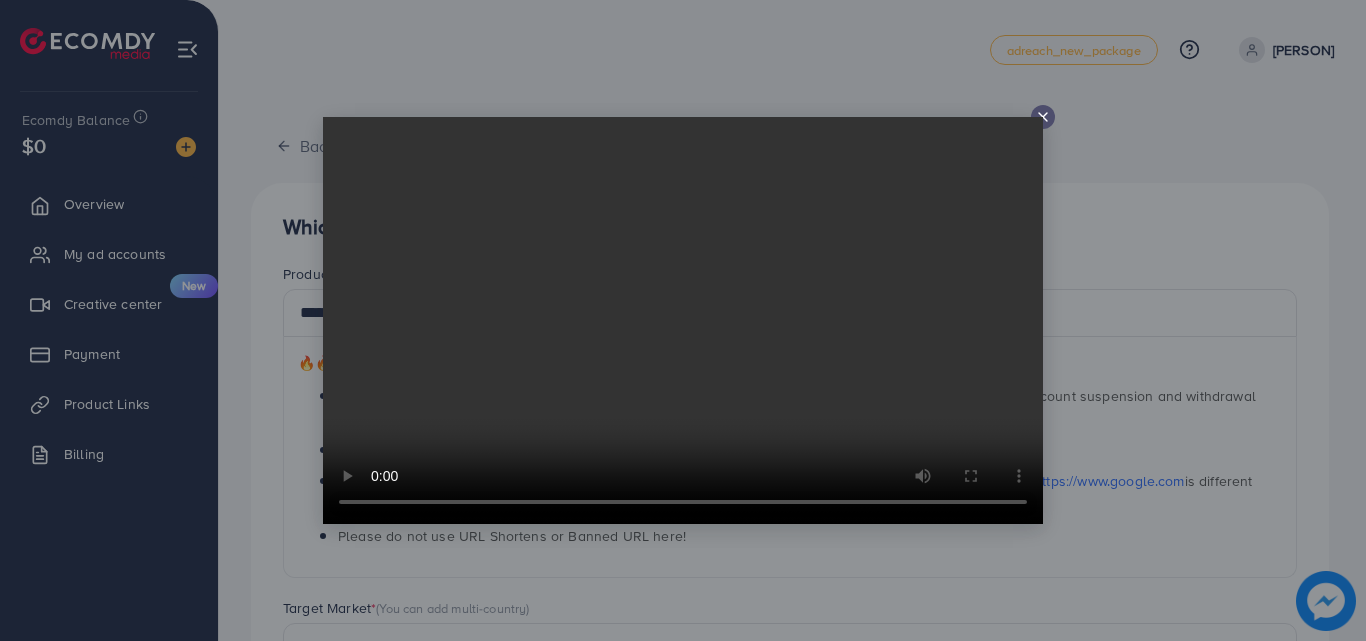 click 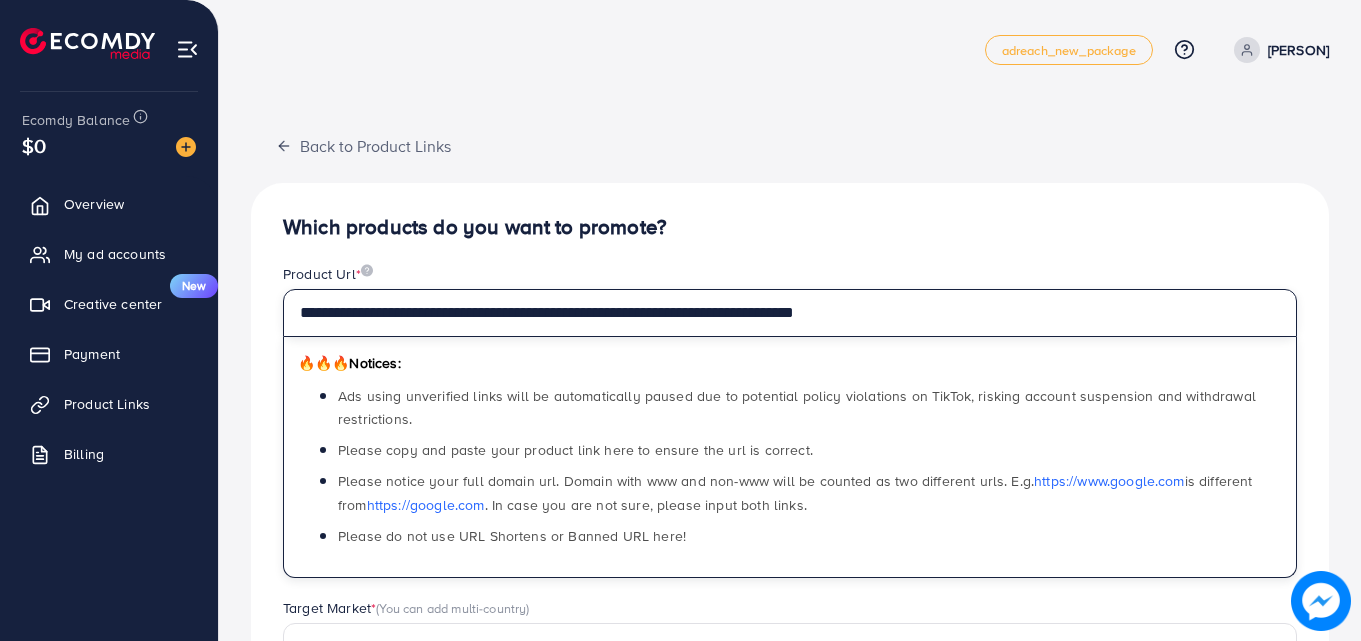 click on "**********" at bounding box center [790, 313] 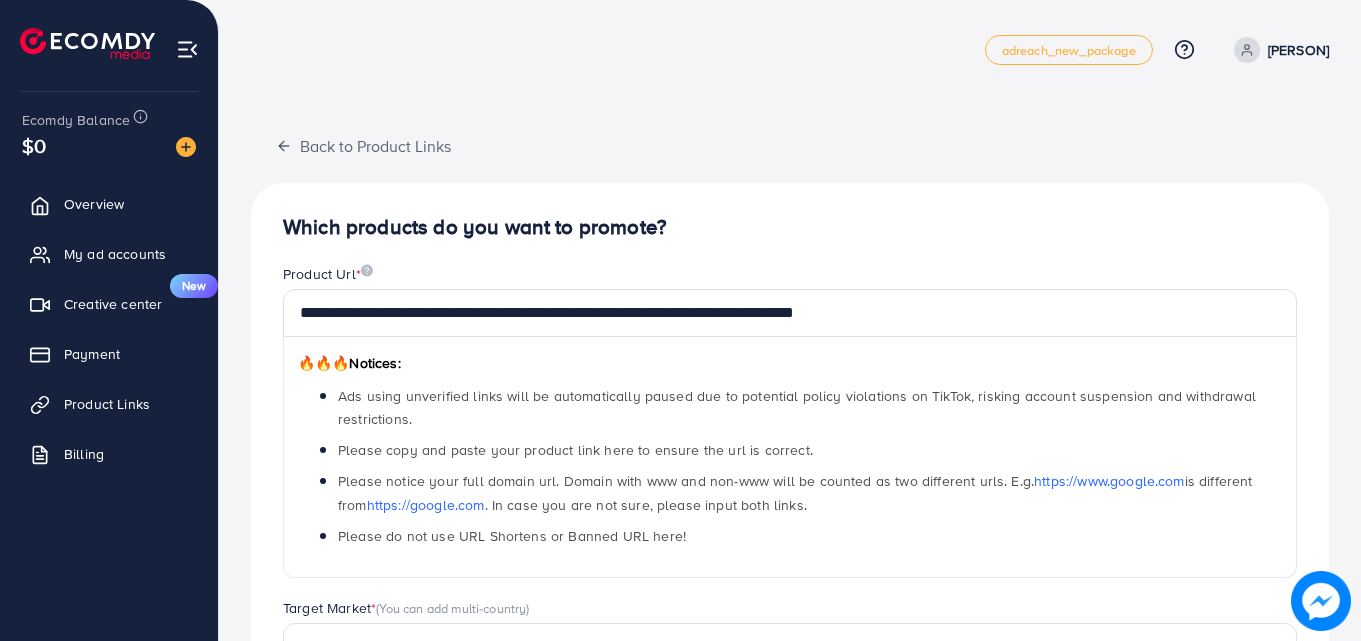 click on "**********" at bounding box center [790, 656] 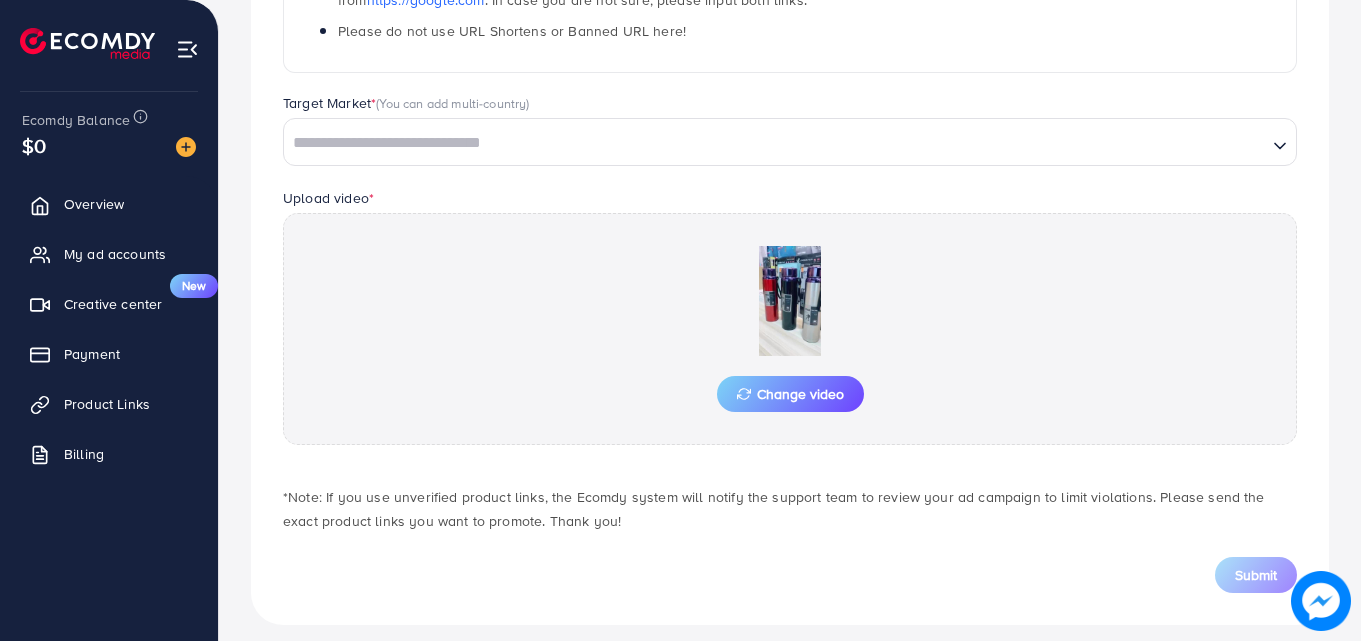 scroll, scrollTop: 521, scrollLeft: 0, axis: vertical 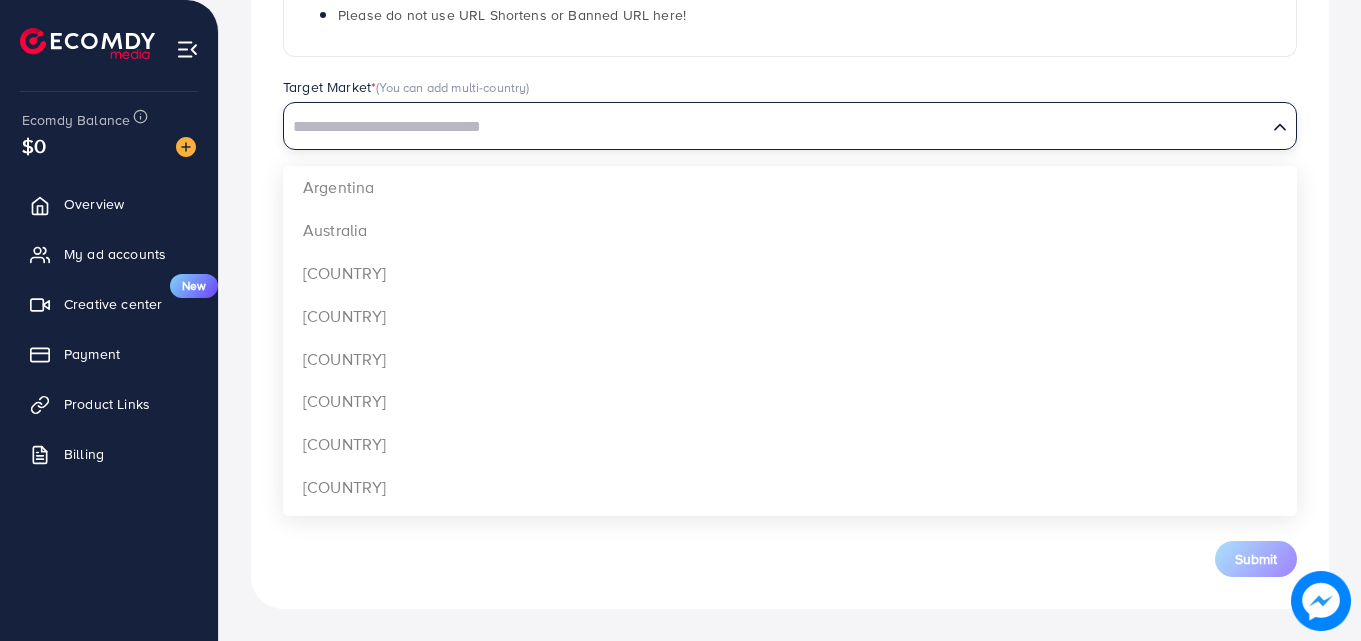 click at bounding box center (775, 127) 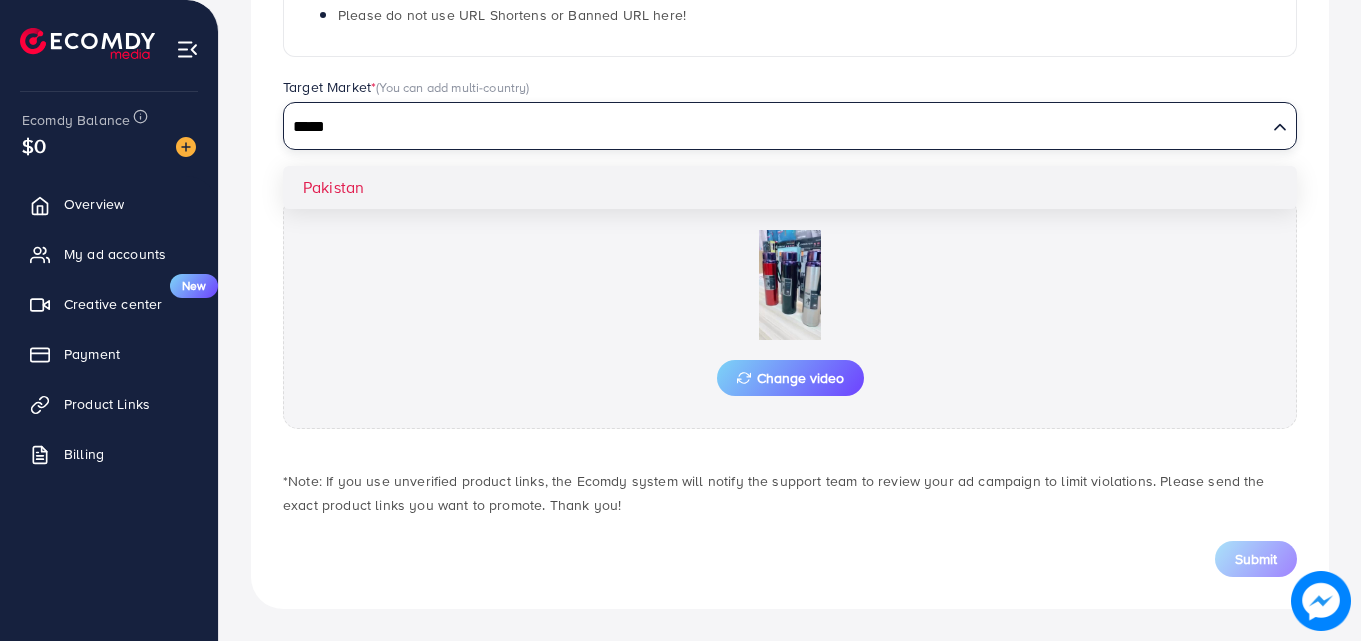 type on "*****" 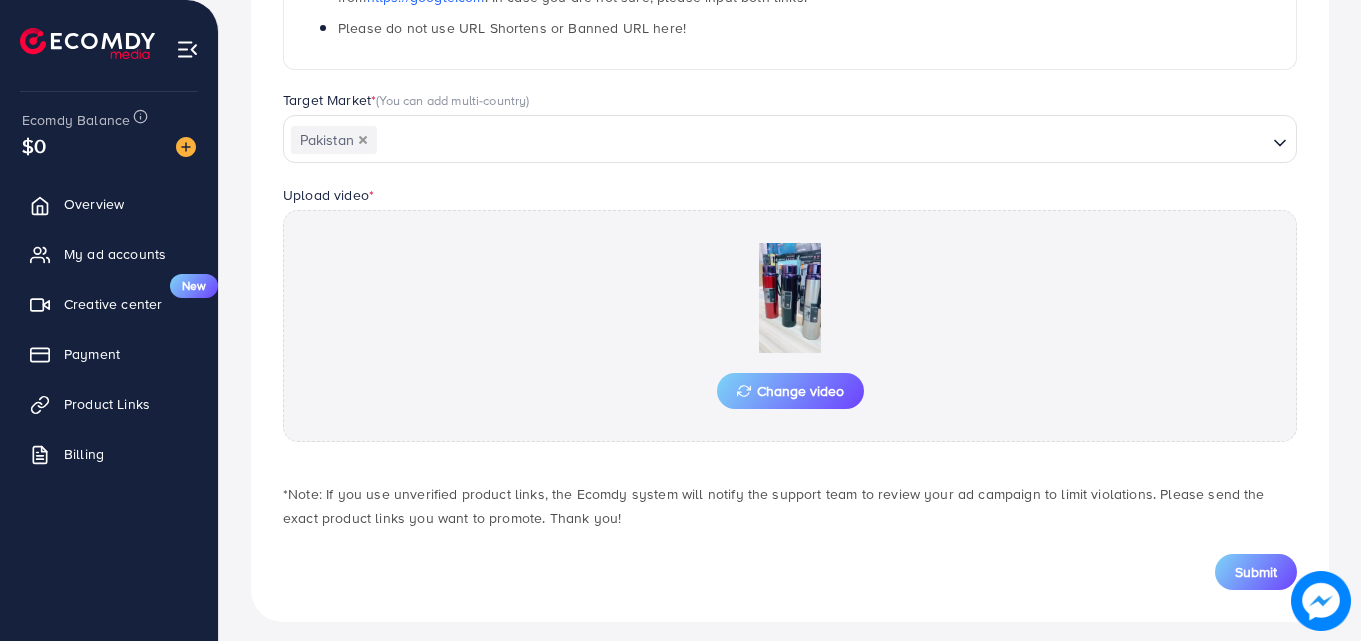scroll, scrollTop: 521, scrollLeft: 0, axis: vertical 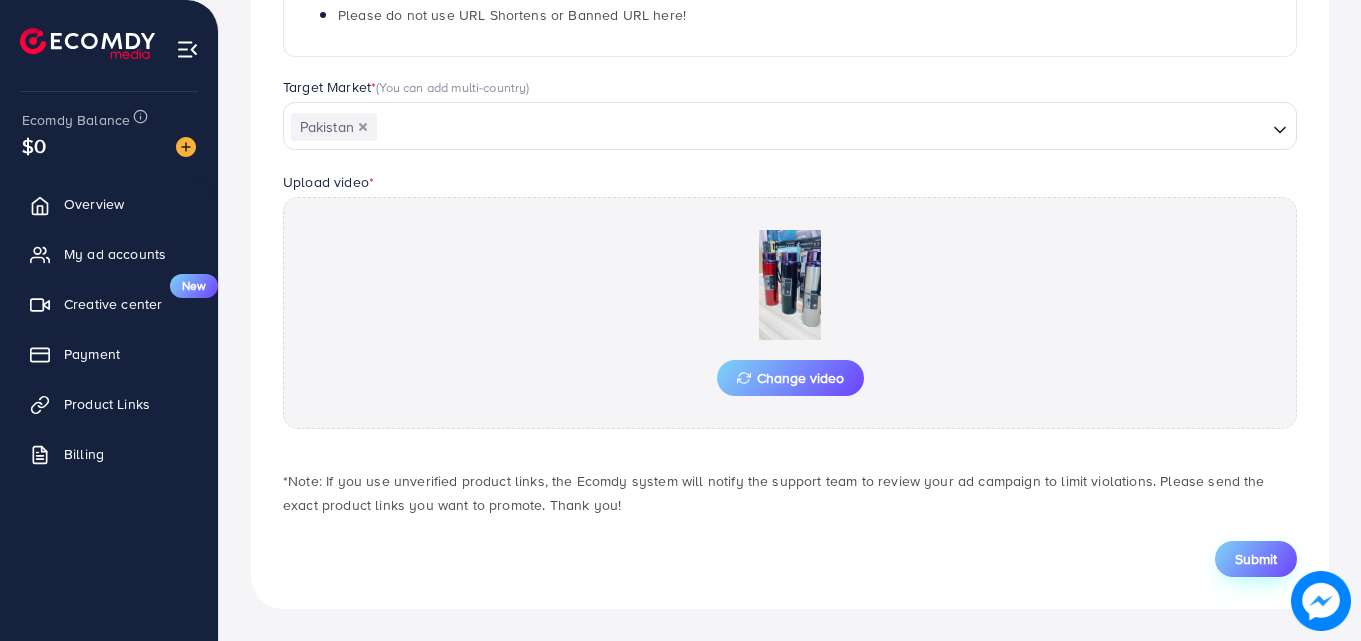 click on "Submit" at bounding box center [1256, 559] 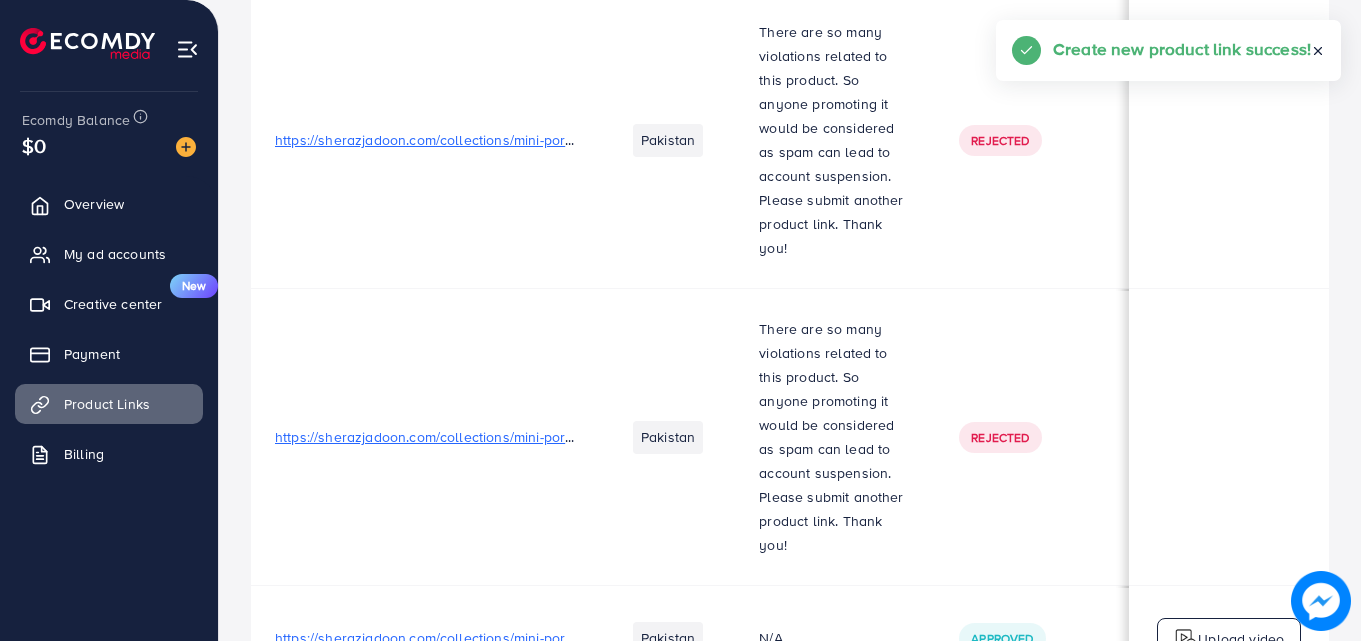 scroll, scrollTop: 0, scrollLeft: 0, axis: both 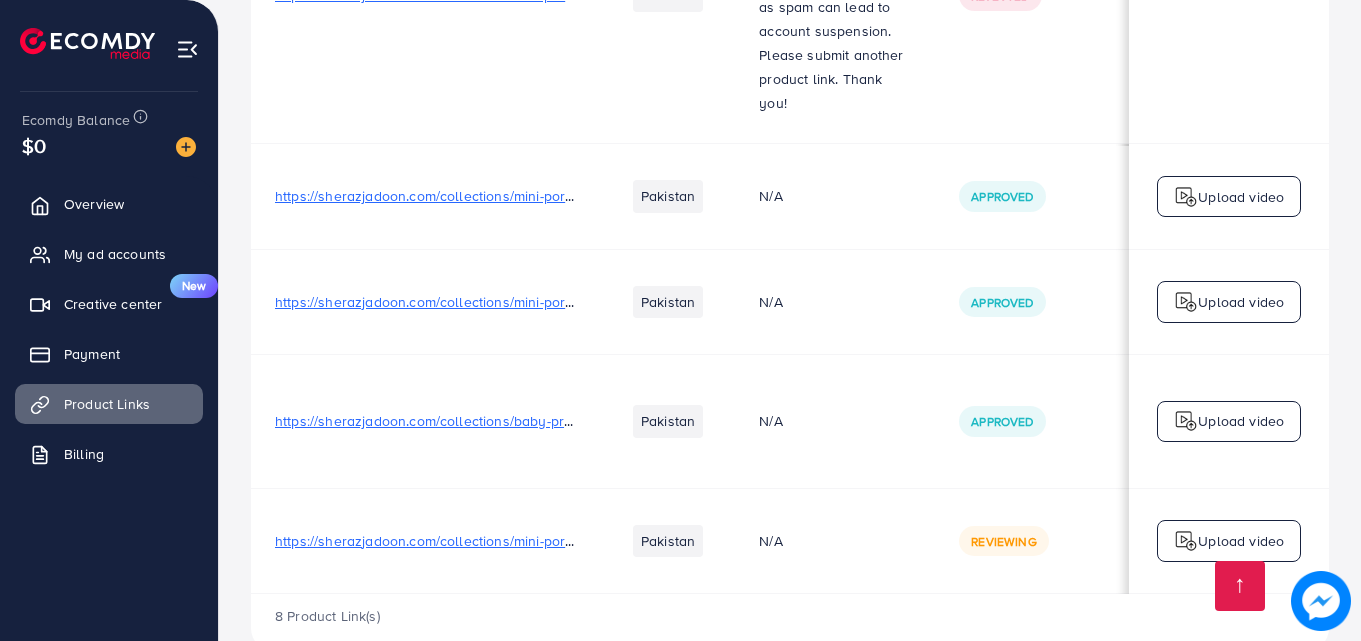 click on "https://sherazjadoon.com/collections/mini-portable-juicer/products/jingband-bottle" at bounding box center [536, 541] 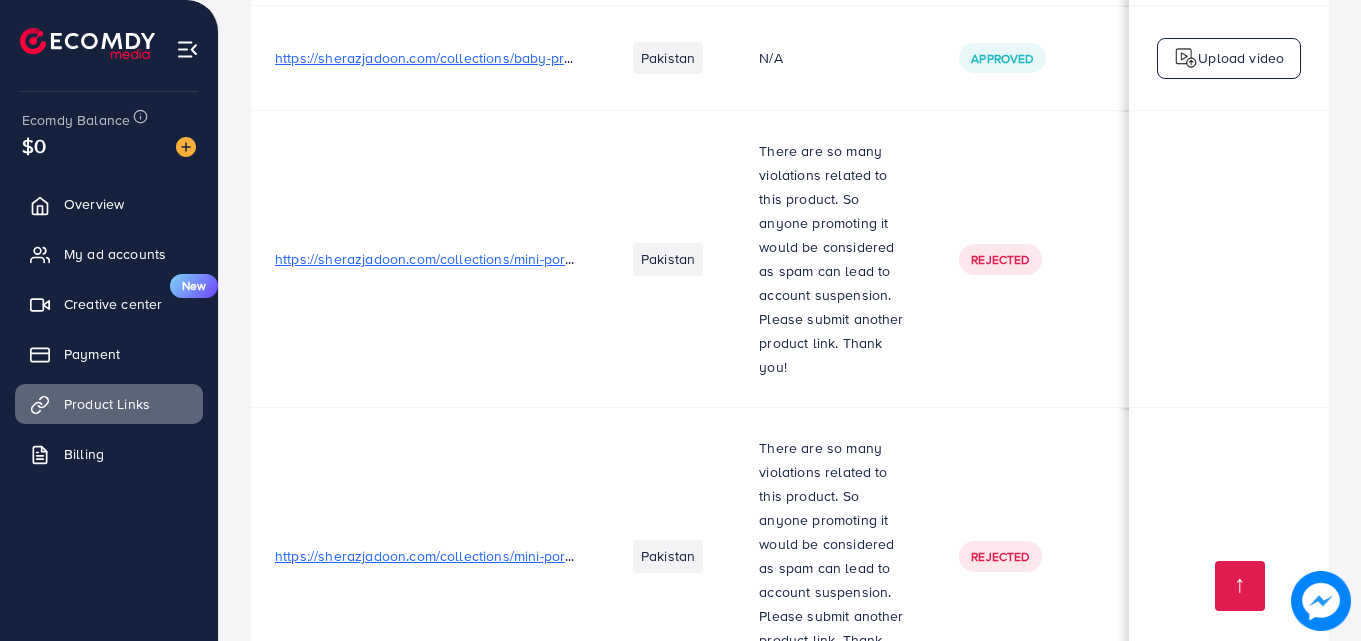 scroll, scrollTop: 0, scrollLeft: 0, axis: both 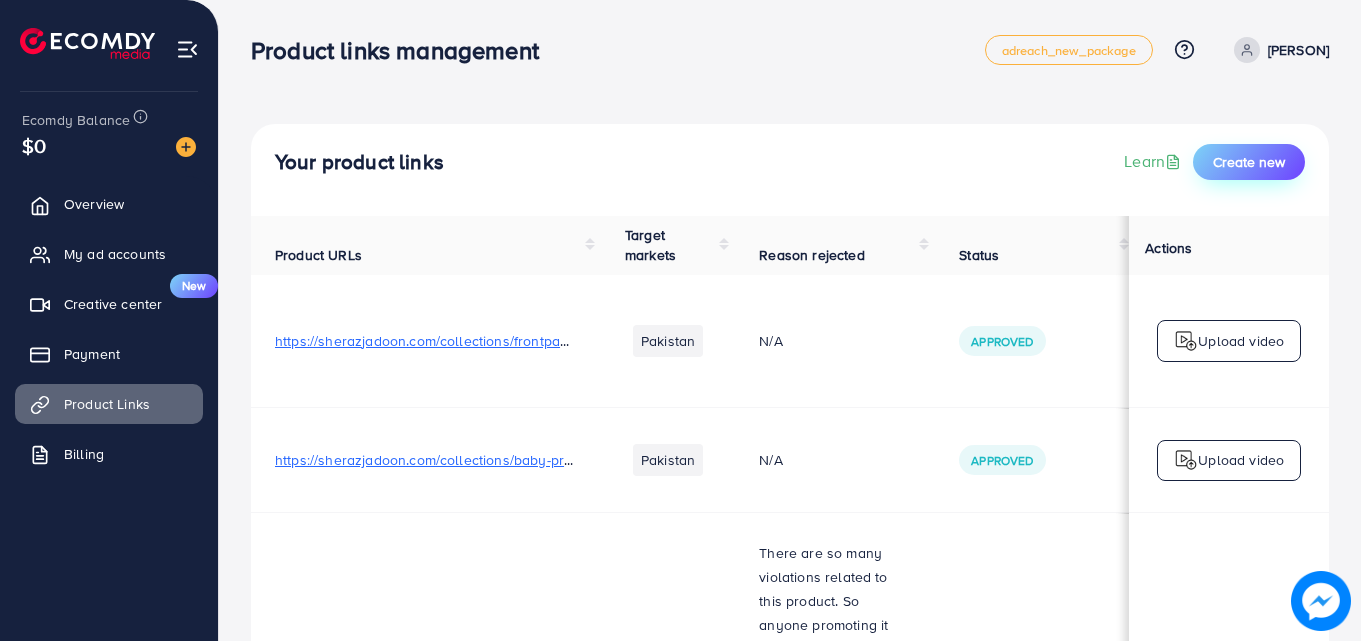 click on "Create new" at bounding box center (1249, 162) 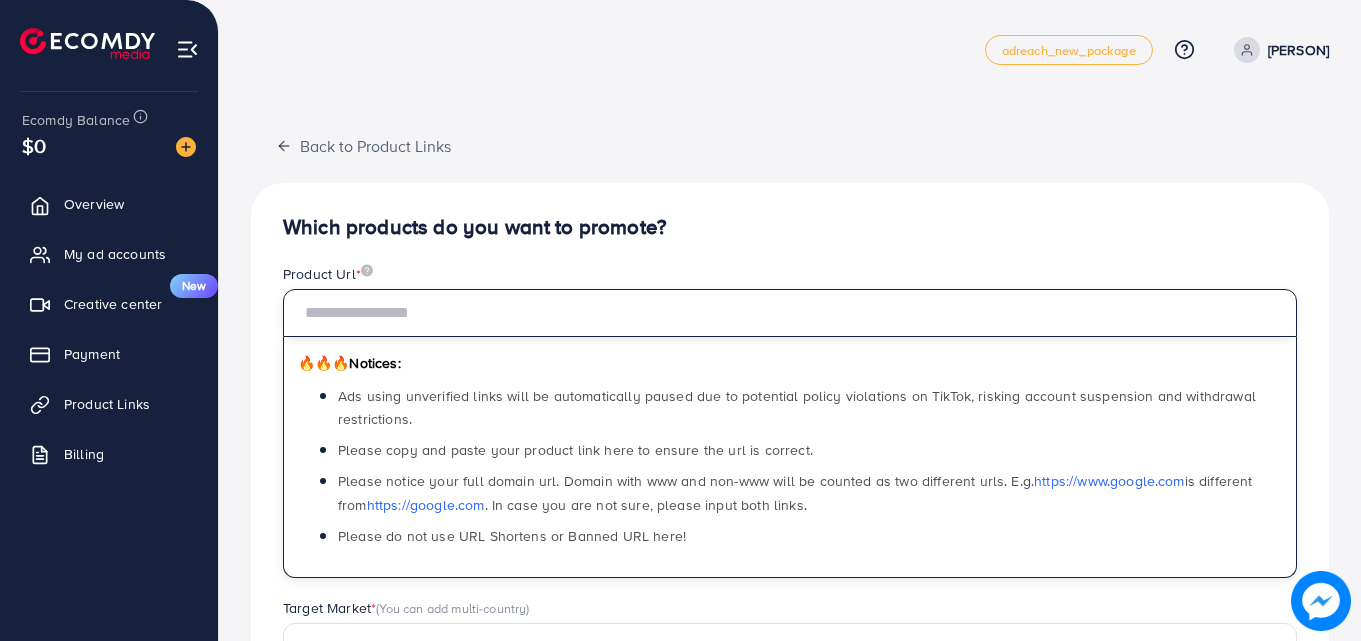 click at bounding box center [790, 313] 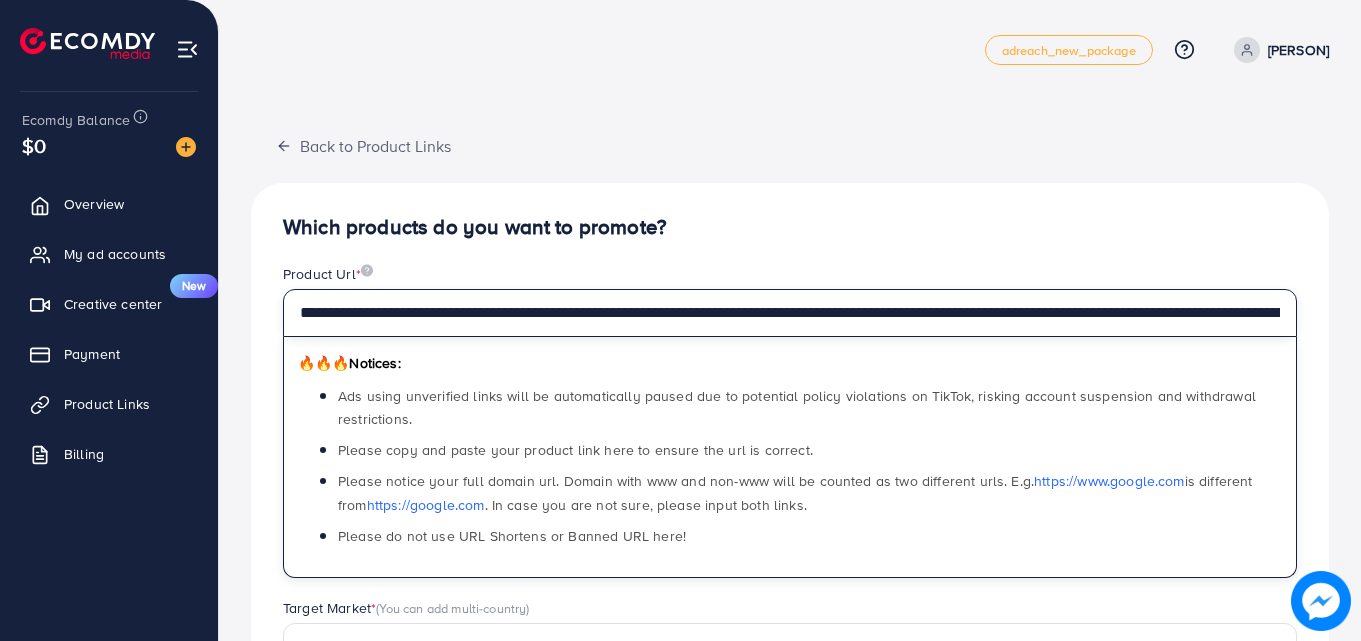 scroll, scrollTop: 0, scrollLeft: 529, axis: horizontal 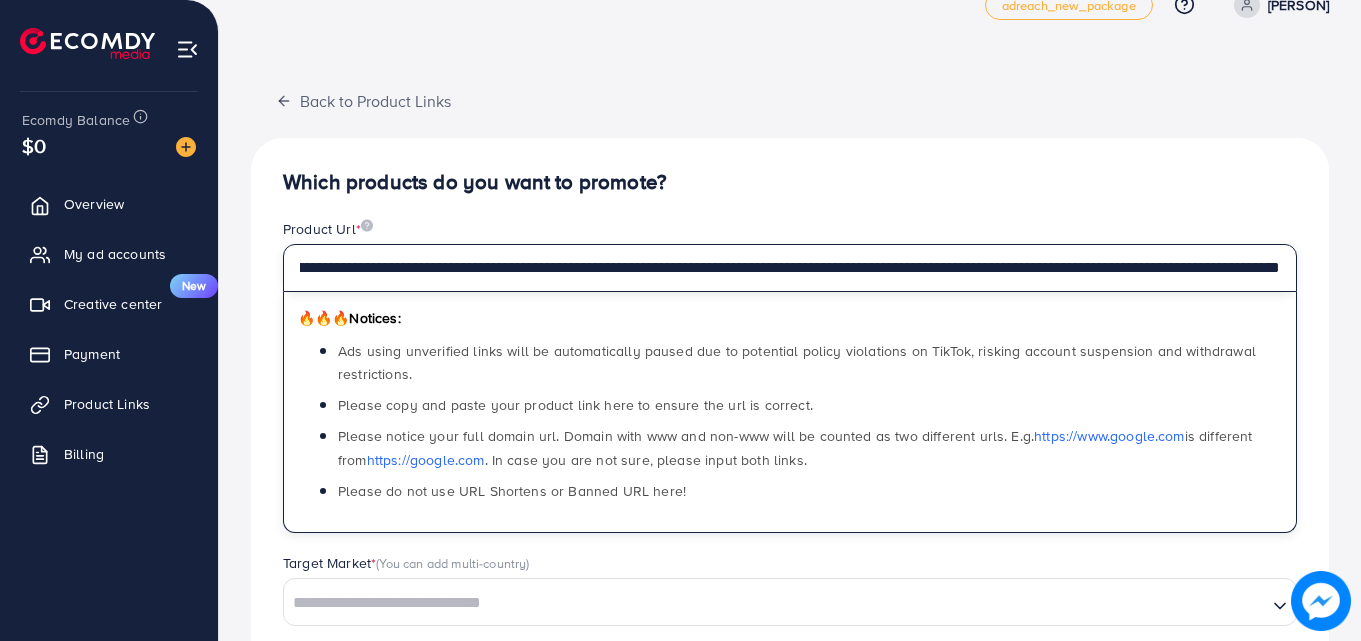 type on "**********" 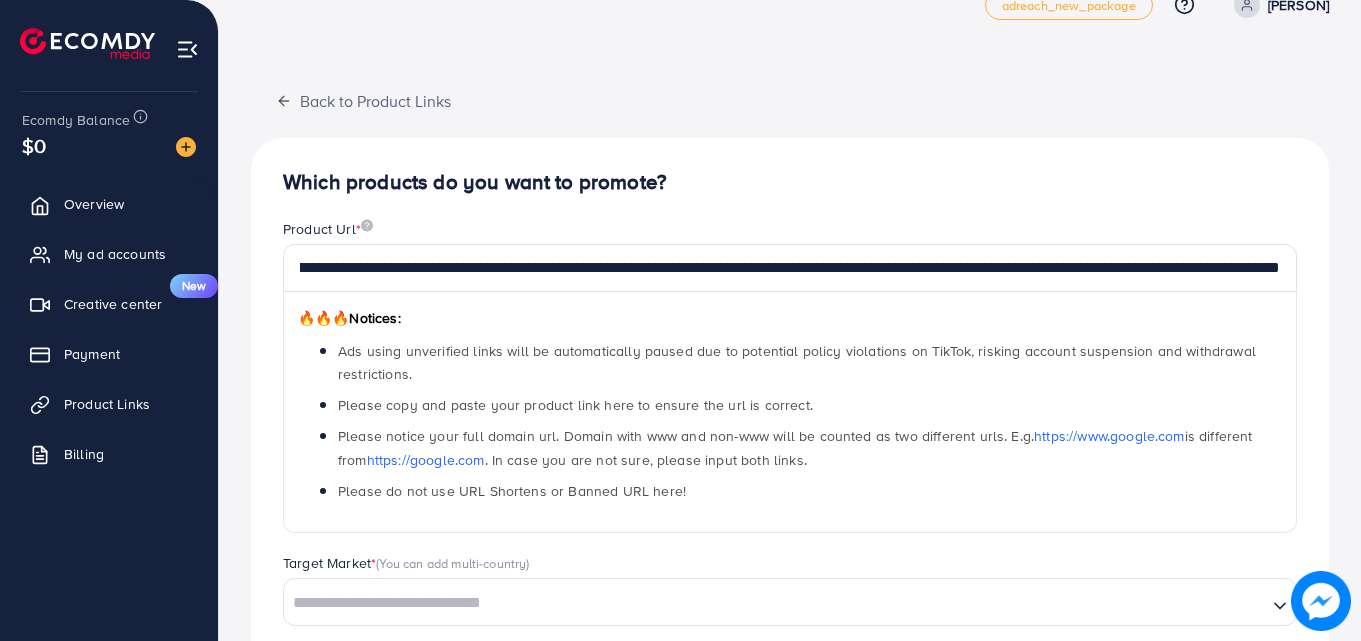 scroll, scrollTop: 0, scrollLeft: 0, axis: both 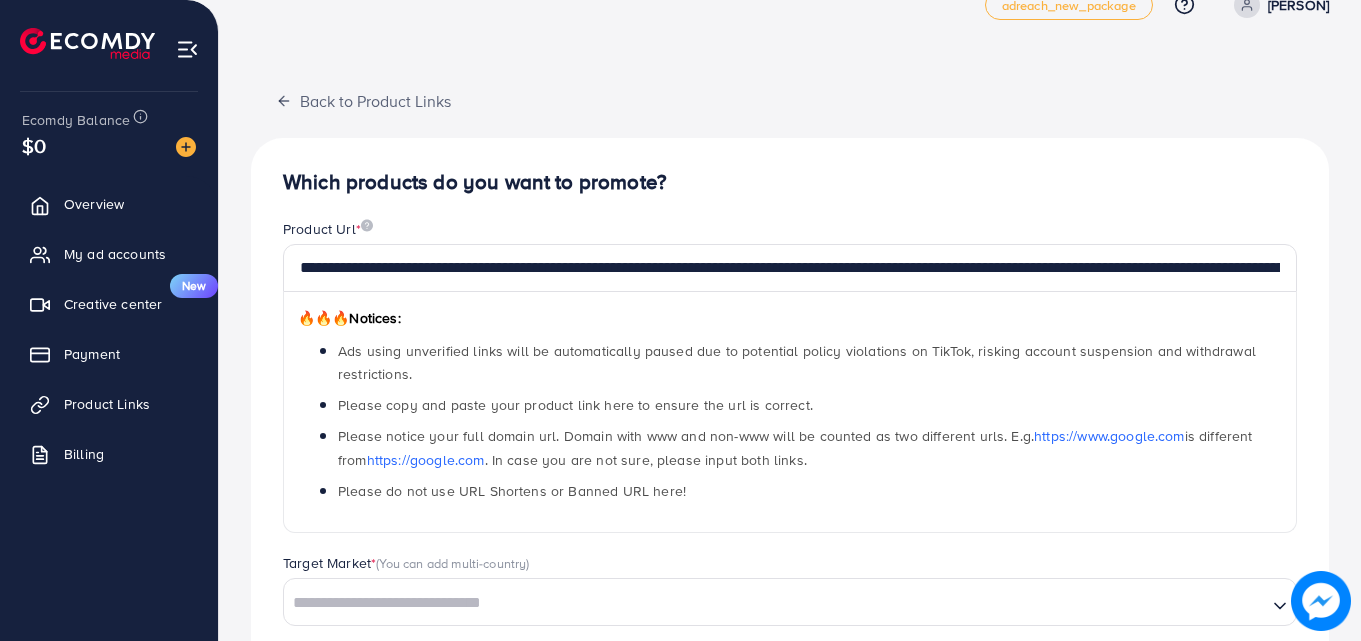 click on "**********" at bounding box center (790, 593) 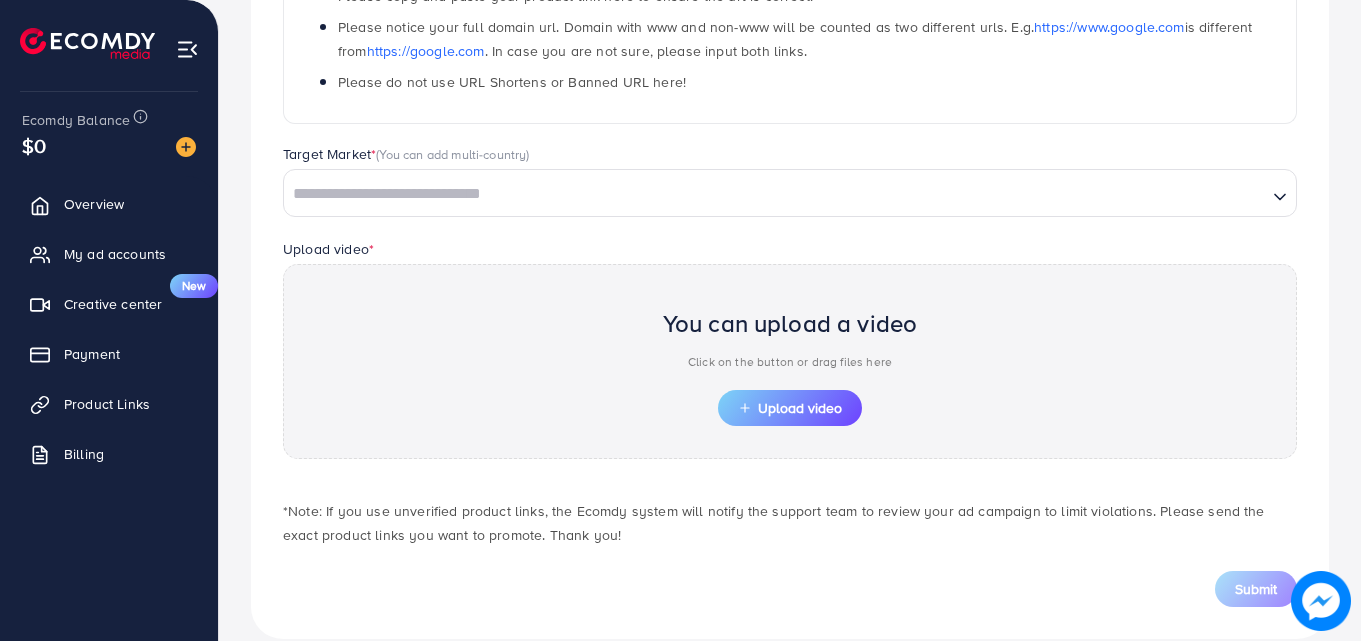 scroll, scrollTop: 484, scrollLeft: 0, axis: vertical 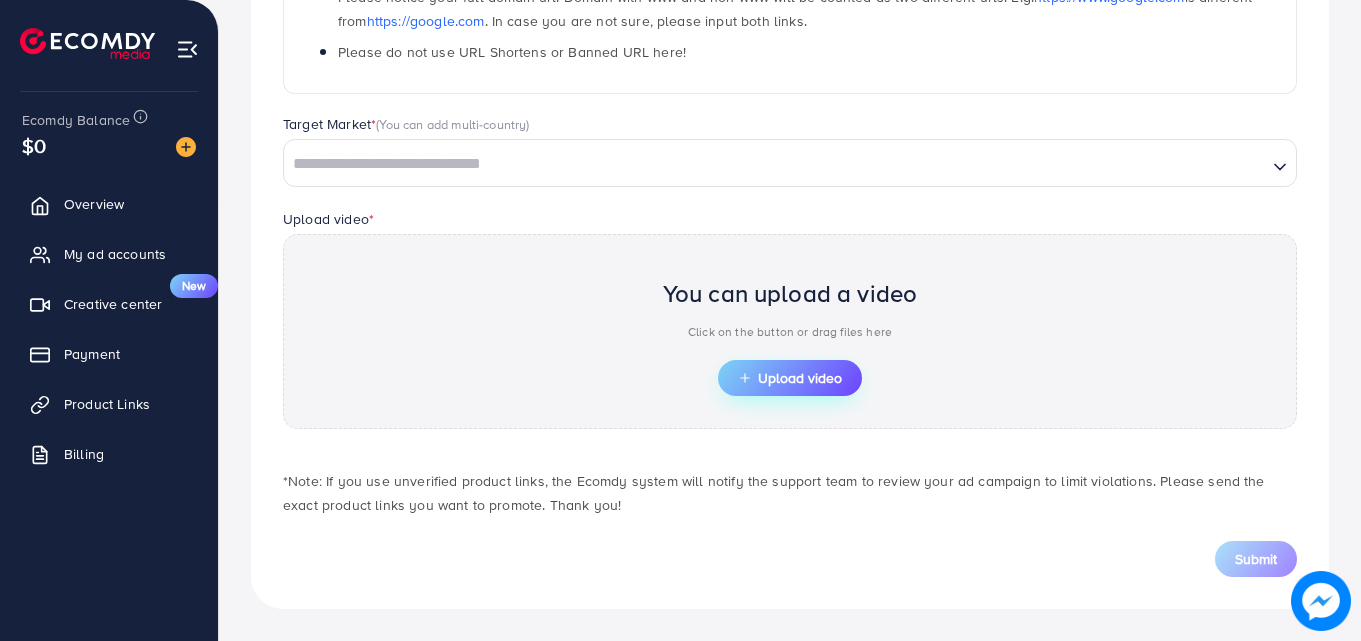 click on "Upload video" at bounding box center (790, 378) 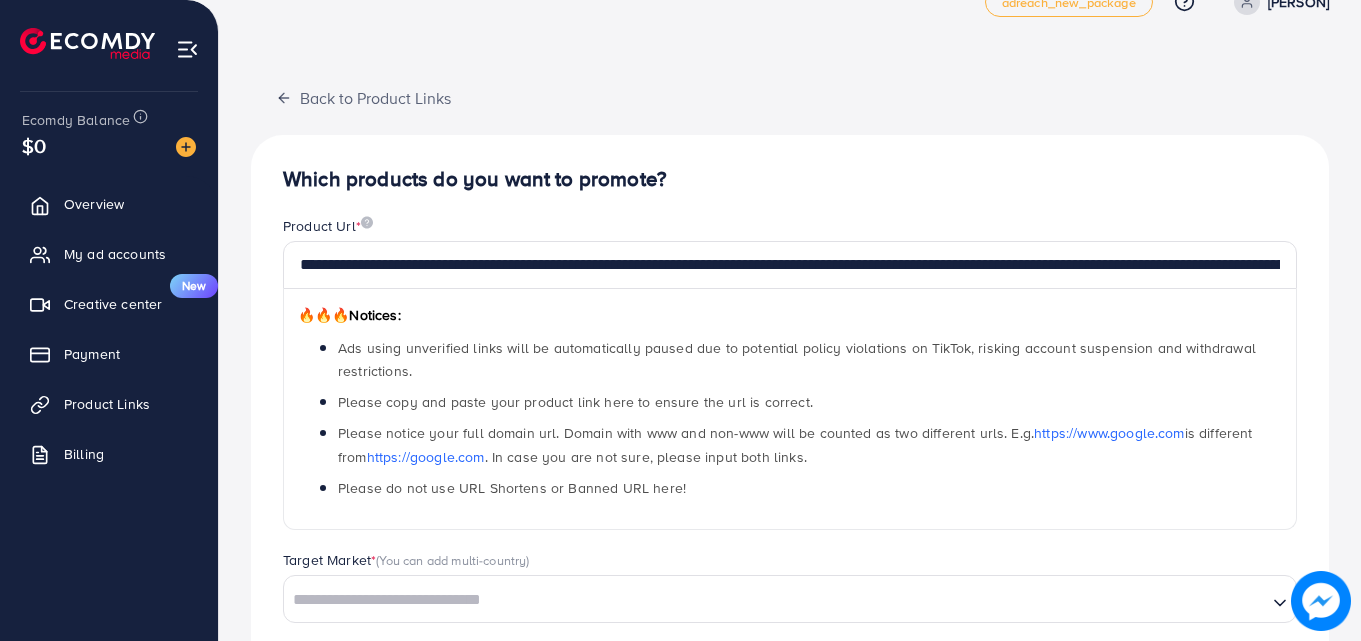 scroll, scrollTop: 0, scrollLeft: 0, axis: both 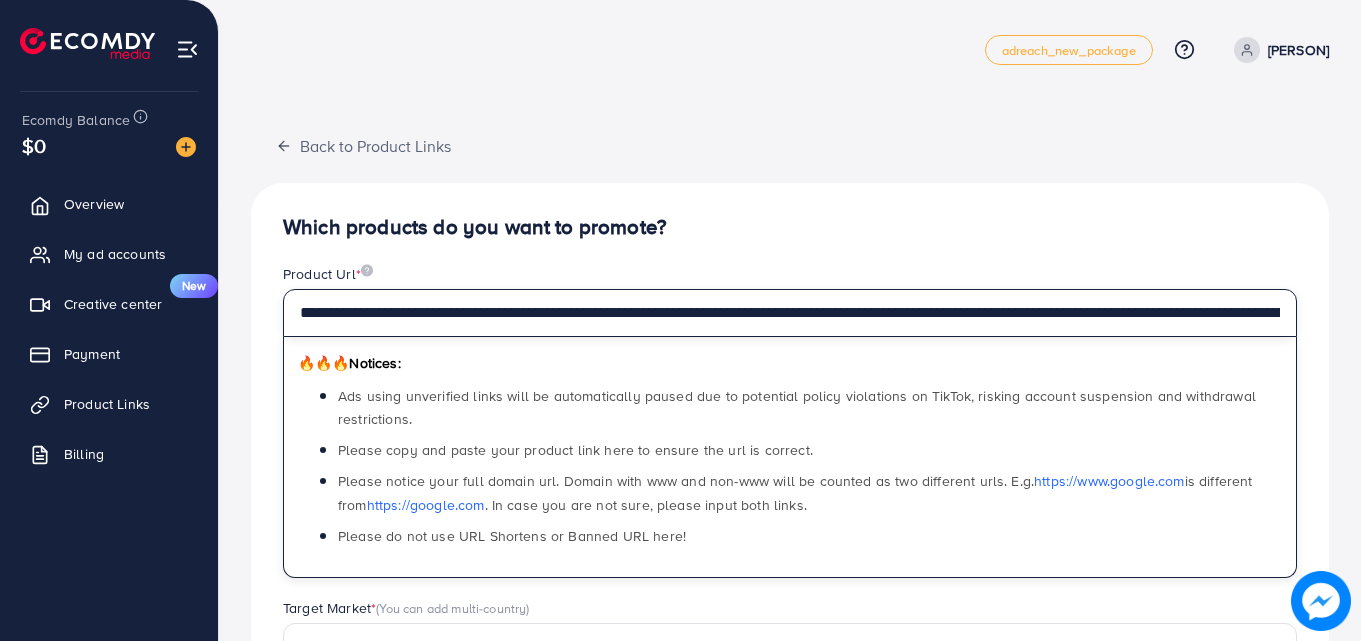 click on "**********" at bounding box center (790, 313) 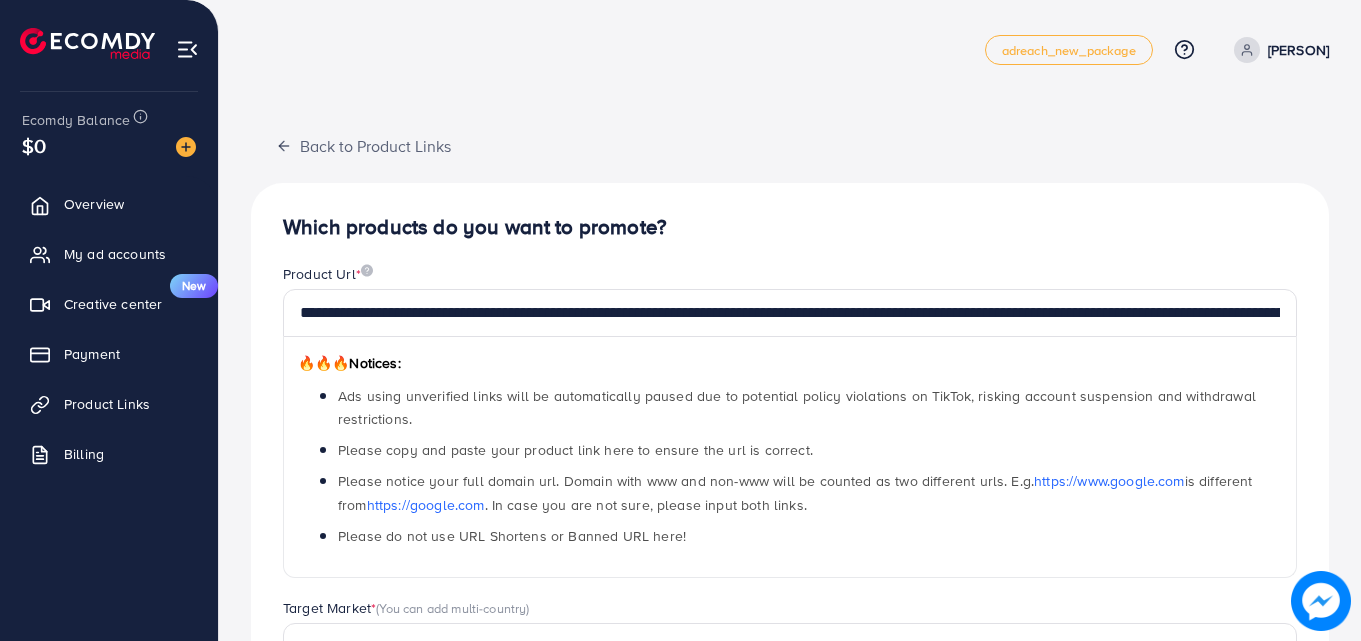 drag, startPoint x: 1360, startPoint y: 255, endPoint x: 1364, endPoint y: 339, distance: 84.095184 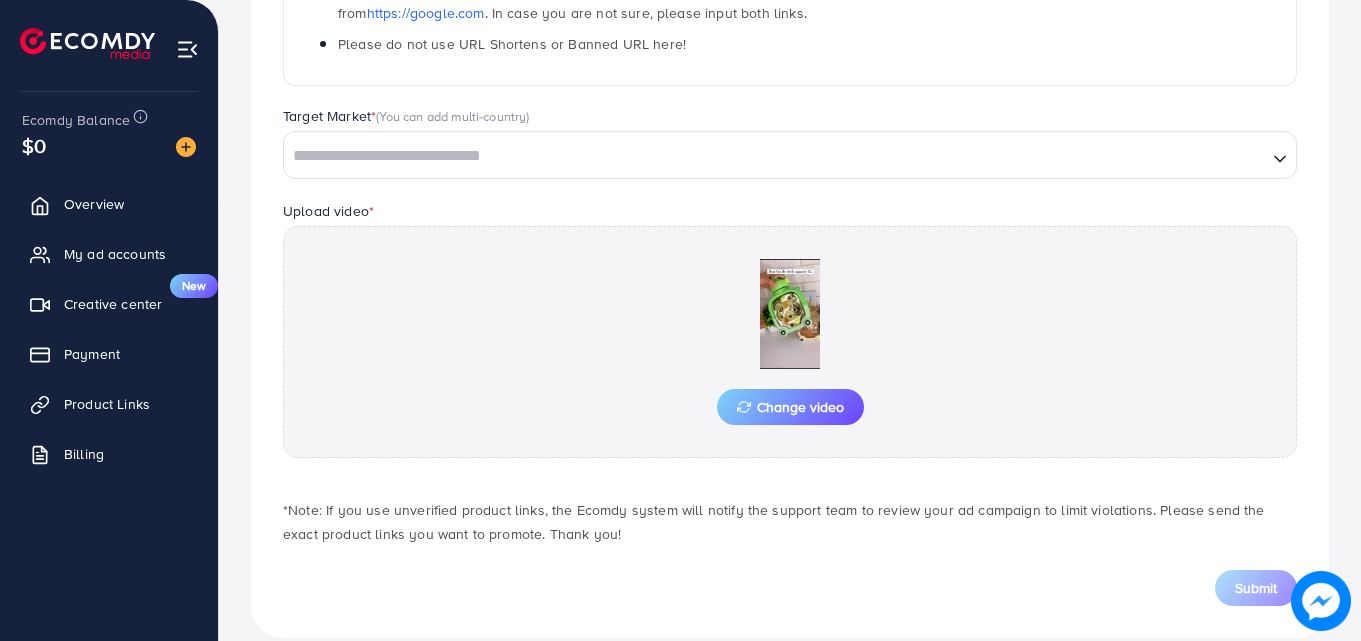 scroll, scrollTop: 494, scrollLeft: 0, axis: vertical 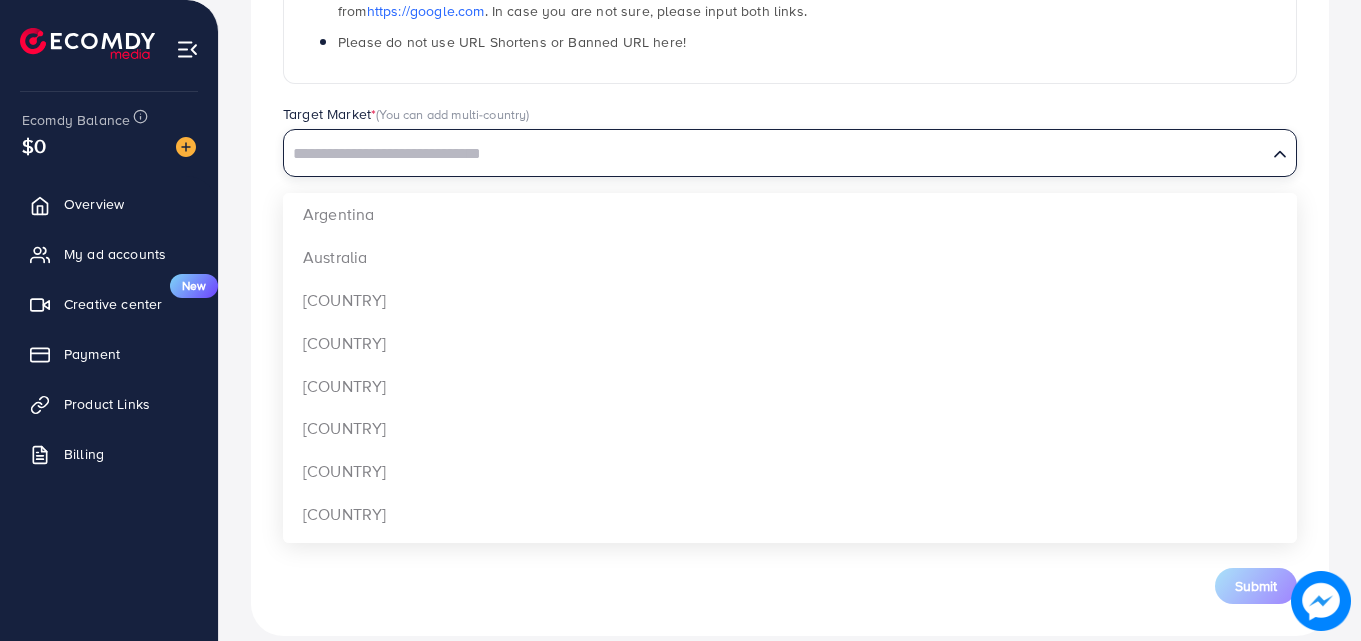 click at bounding box center (775, 154) 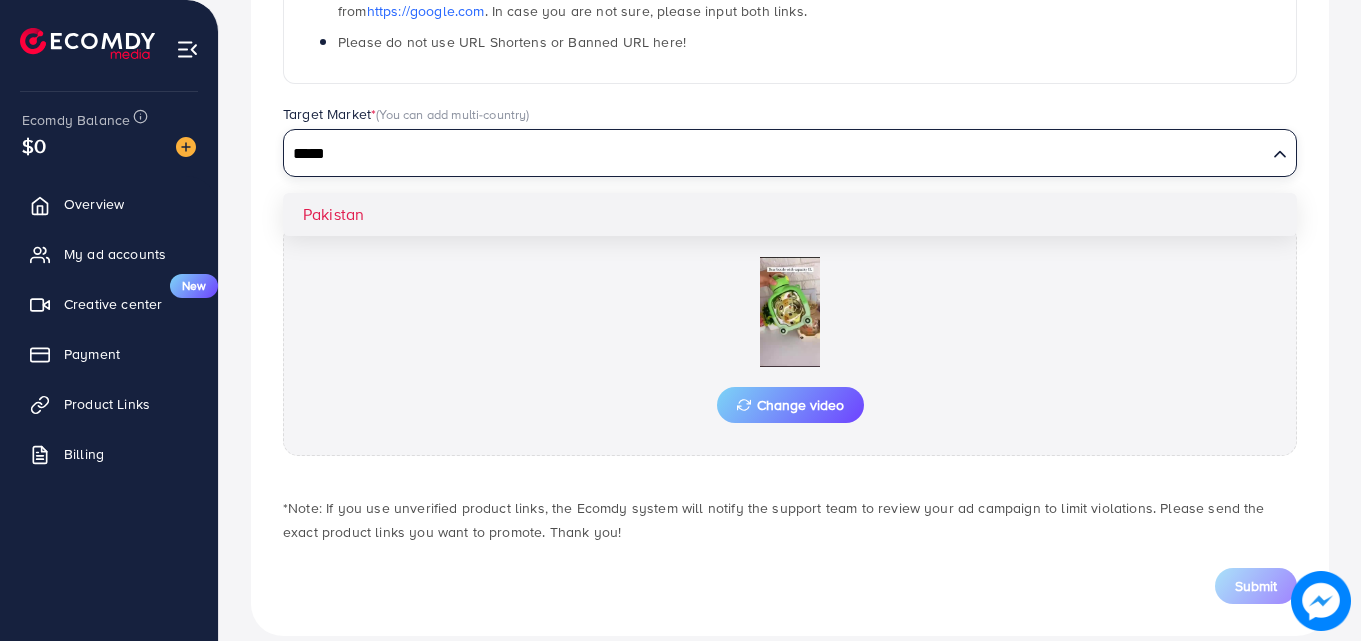 type on "*****" 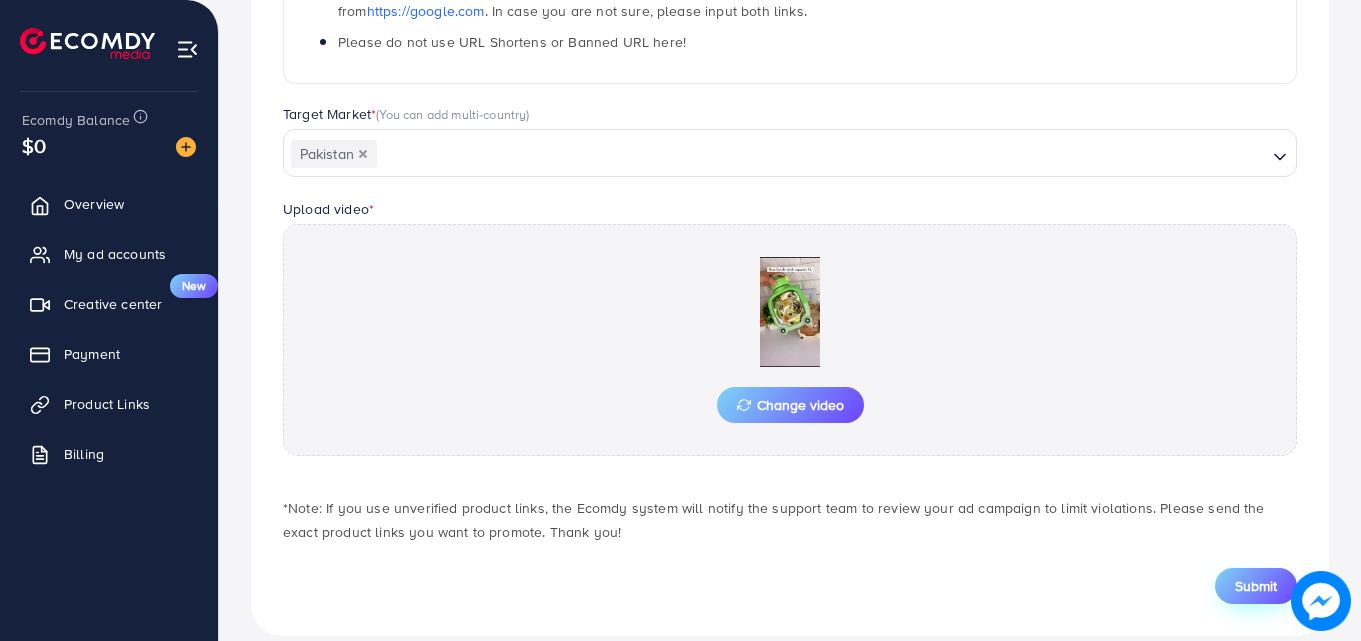 click on "Submit" at bounding box center (1256, 586) 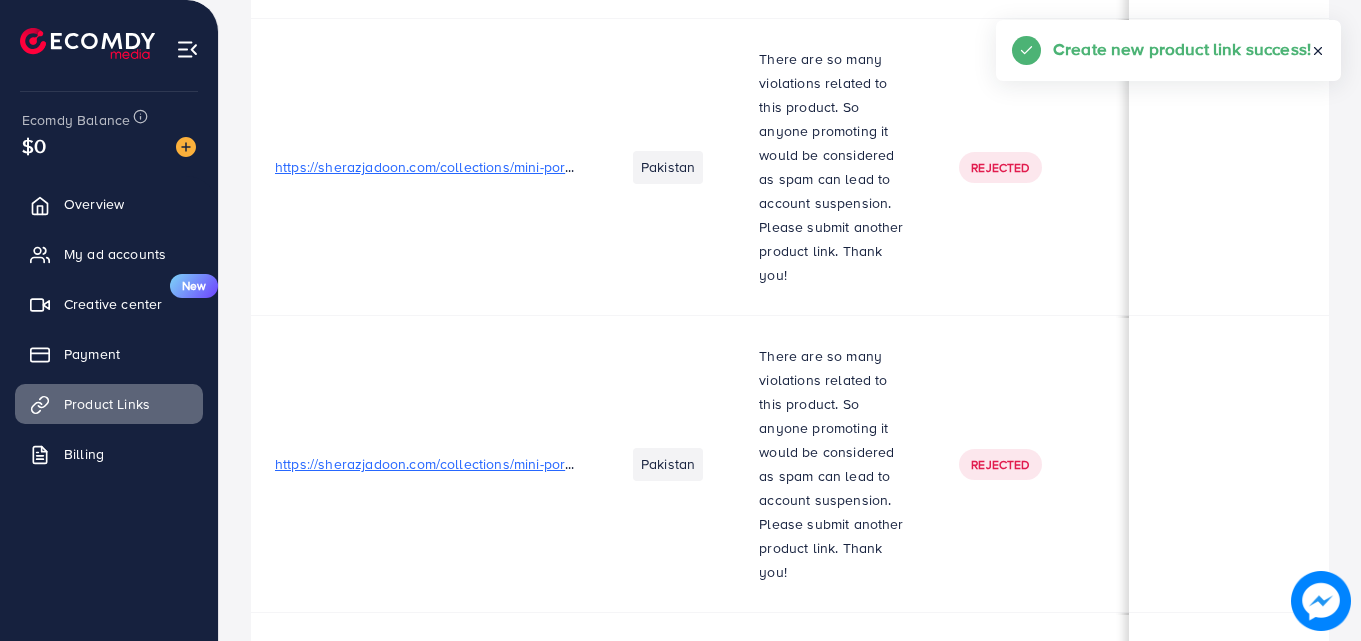 scroll, scrollTop: 0, scrollLeft: 0, axis: both 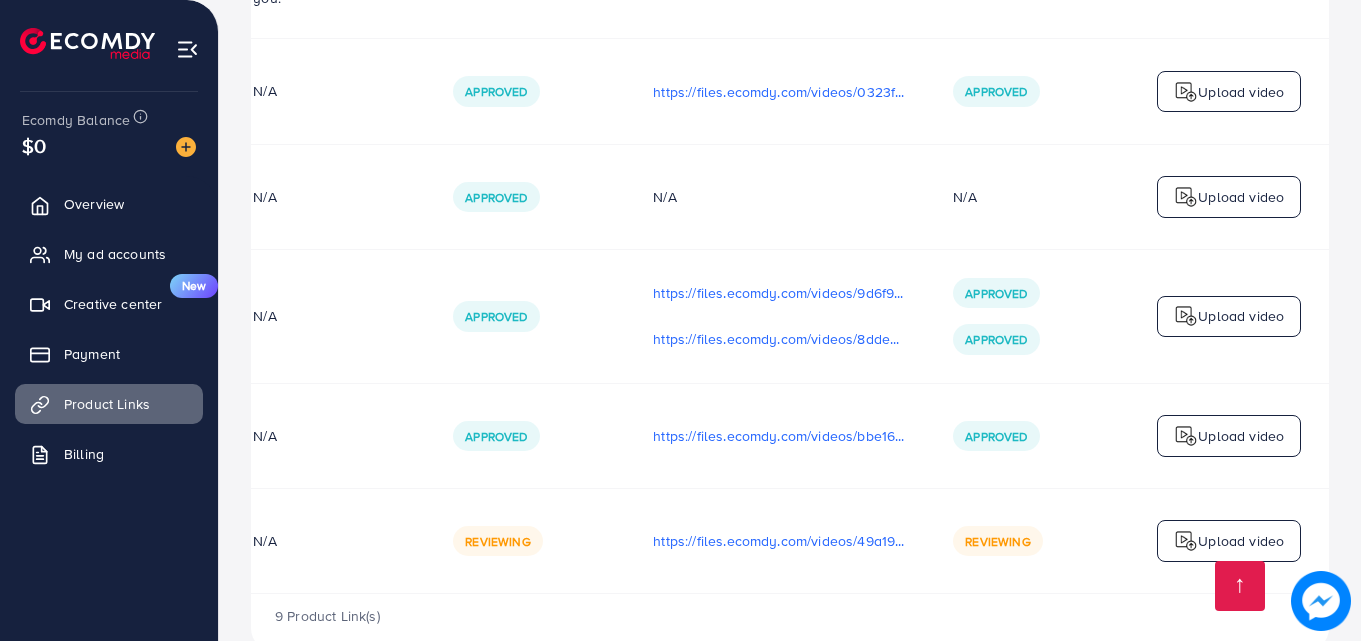 click on "9 Product Link(s)" at bounding box center [790, 623] 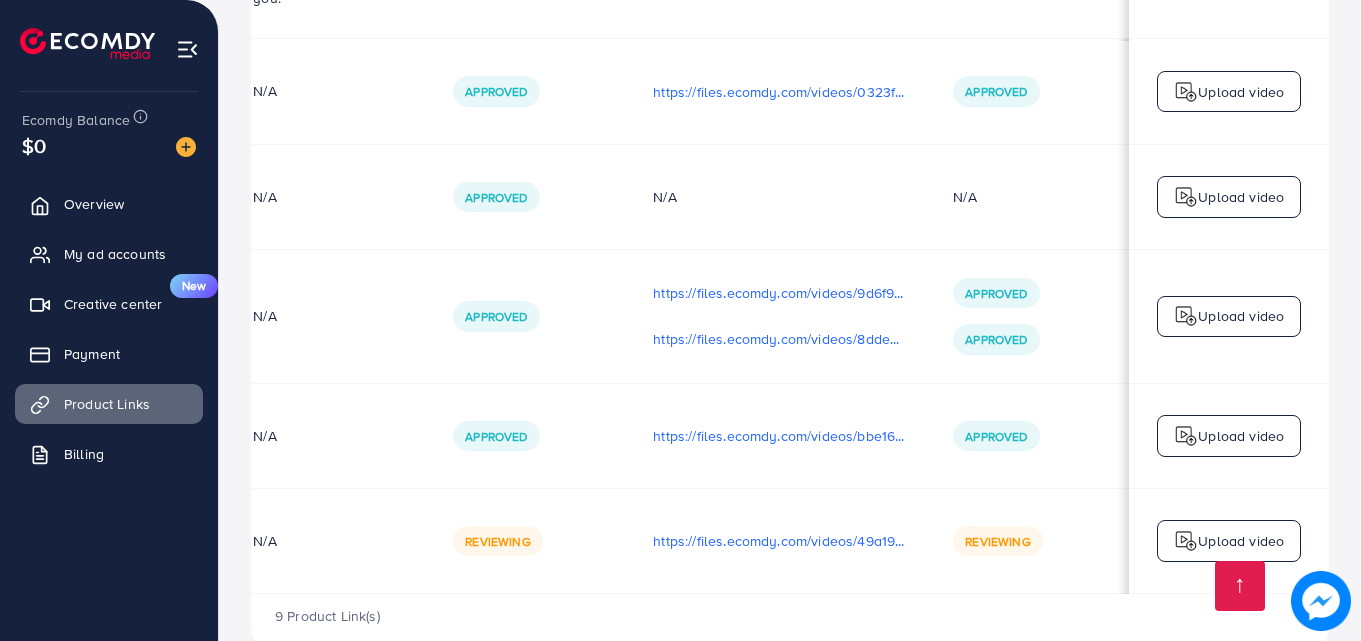 scroll, scrollTop: 0, scrollLeft: 0, axis: both 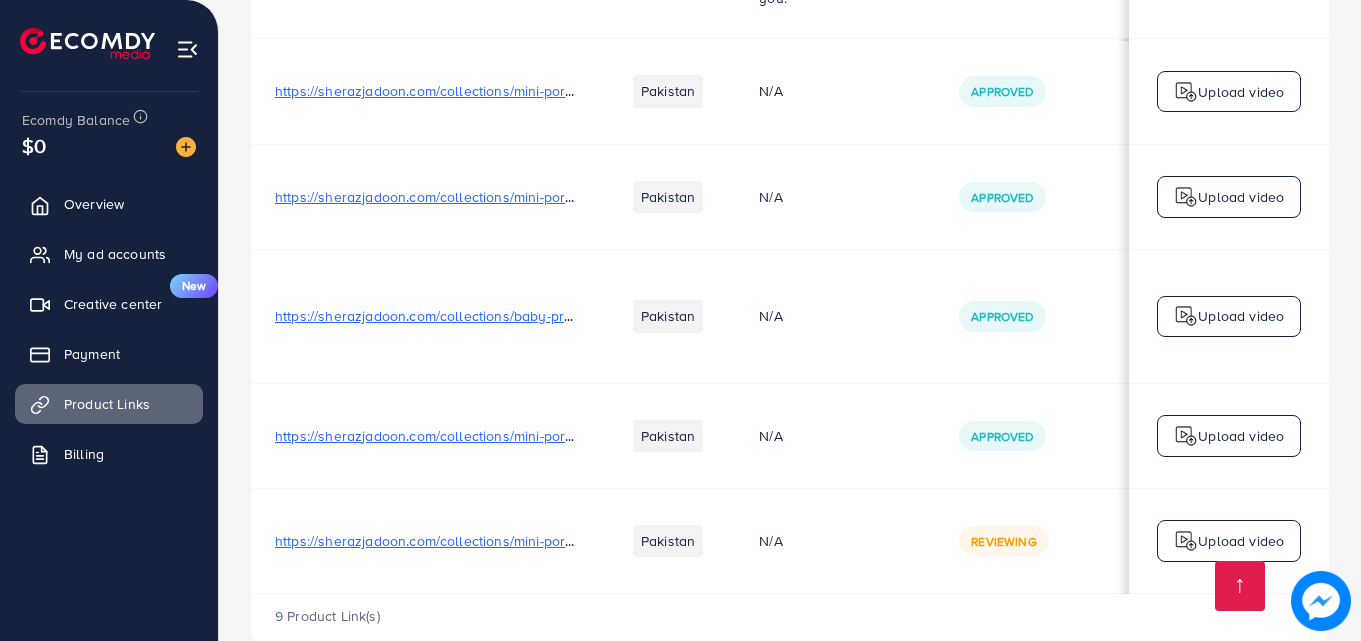 click on "https://sherazjadoon.com/collections/mini-portable-juicer/products/jingband-bottle" at bounding box center (536, 436) 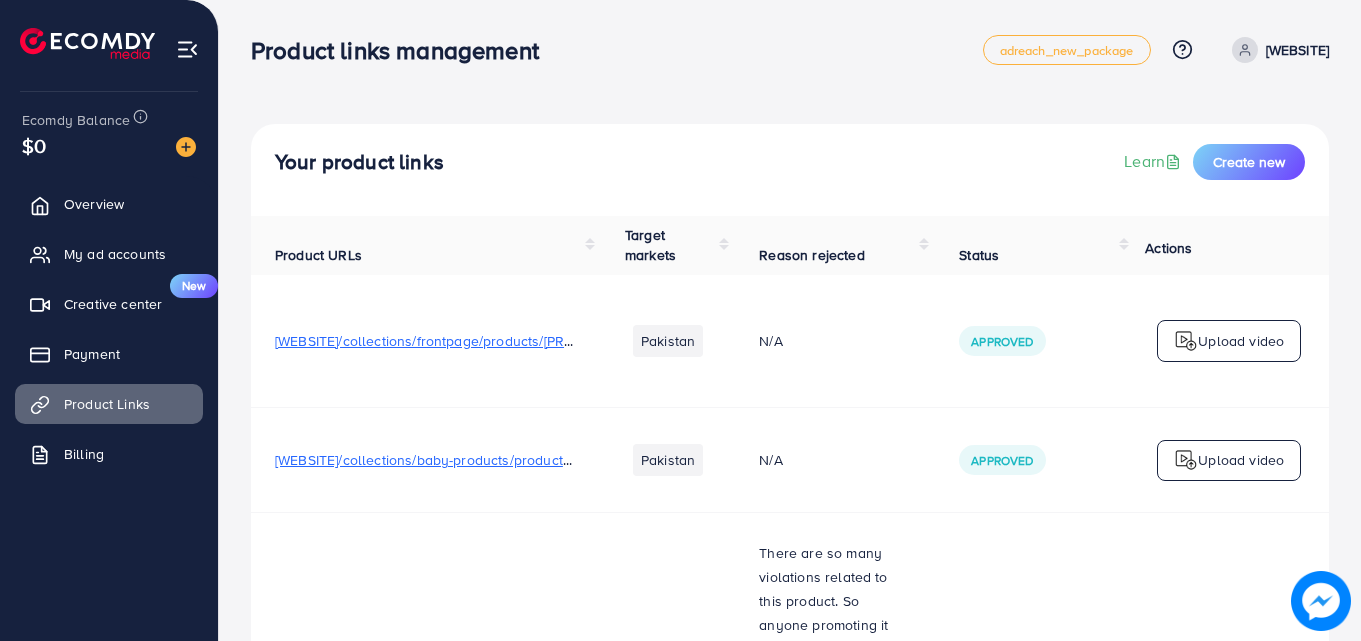 scroll, scrollTop: 0, scrollLeft: 0, axis: both 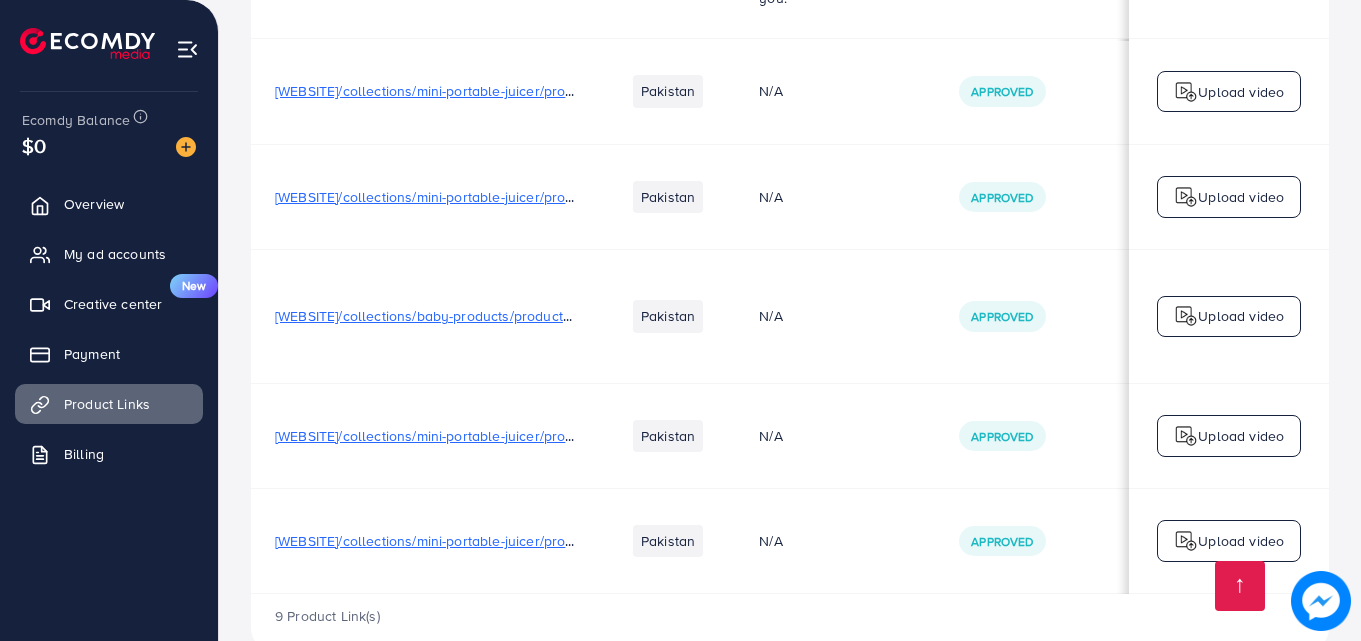 click on "https://sherazjadoon.com/collections/mini-portable-juicer/products/taufa-villa-cute-teddy-bear-water-bottle-for-girls-1l-leak-proof-plastic-bottle-with-cartoon-print-kids-gift-birthday-present-designer-school-bottle-blue" at bounding box center (476, 541) 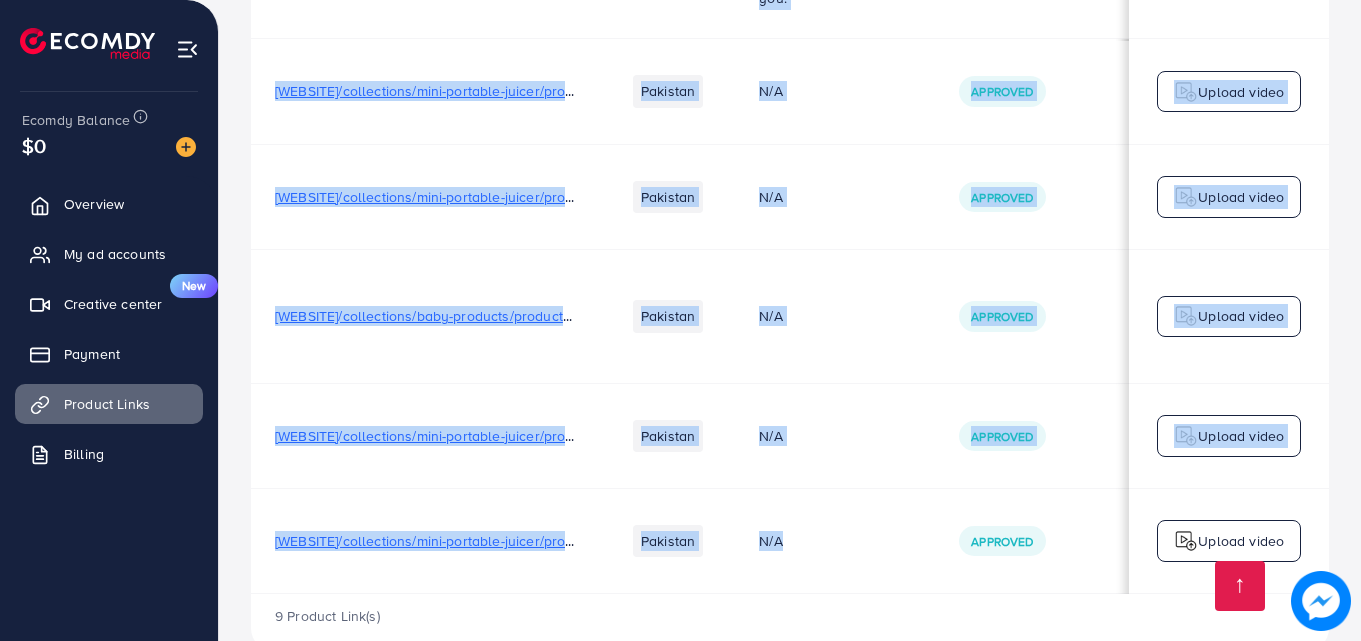 drag, startPoint x: 962, startPoint y: 545, endPoint x: 949, endPoint y: 548, distance: 13.341664 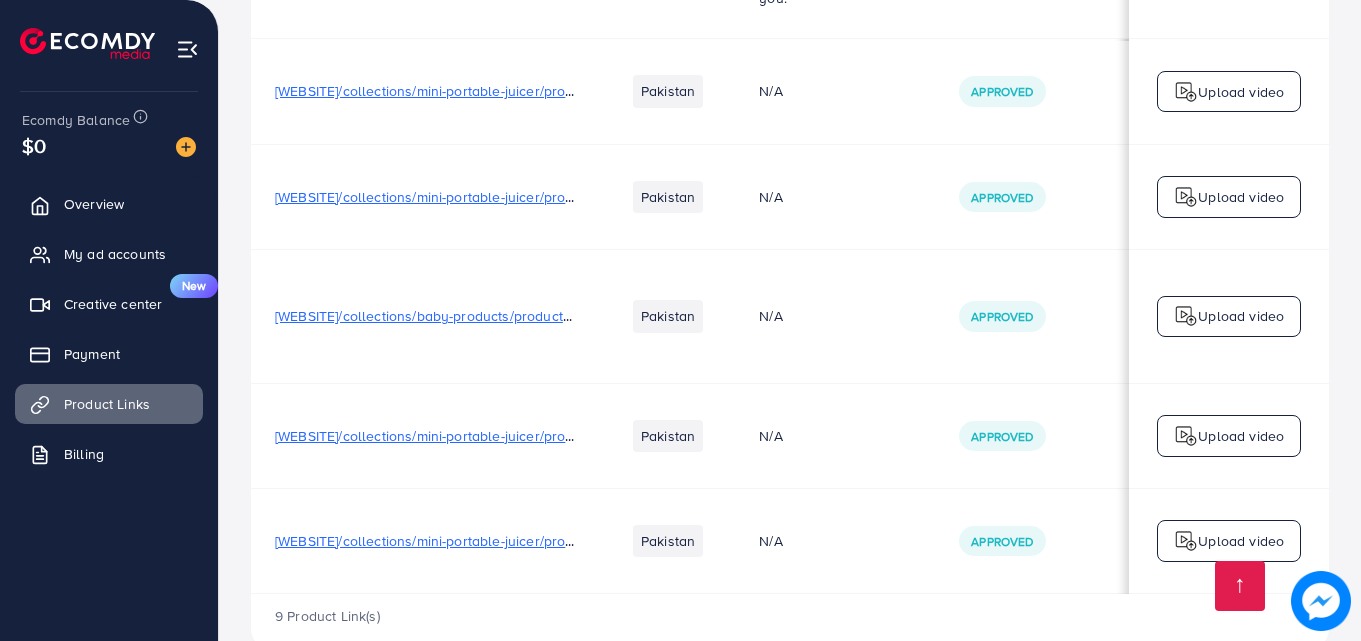 click on "9 Product Link(s)" at bounding box center [790, 623] 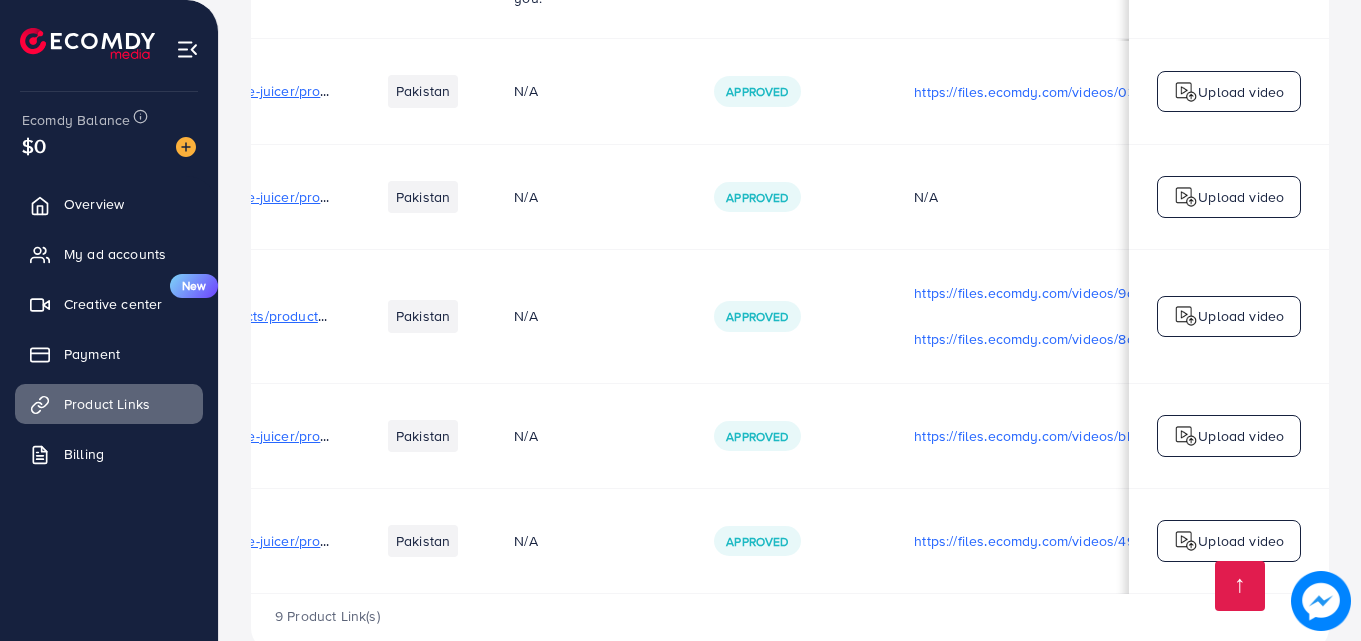 scroll, scrollTop: 0, scrollLeft: 0, axis: both 